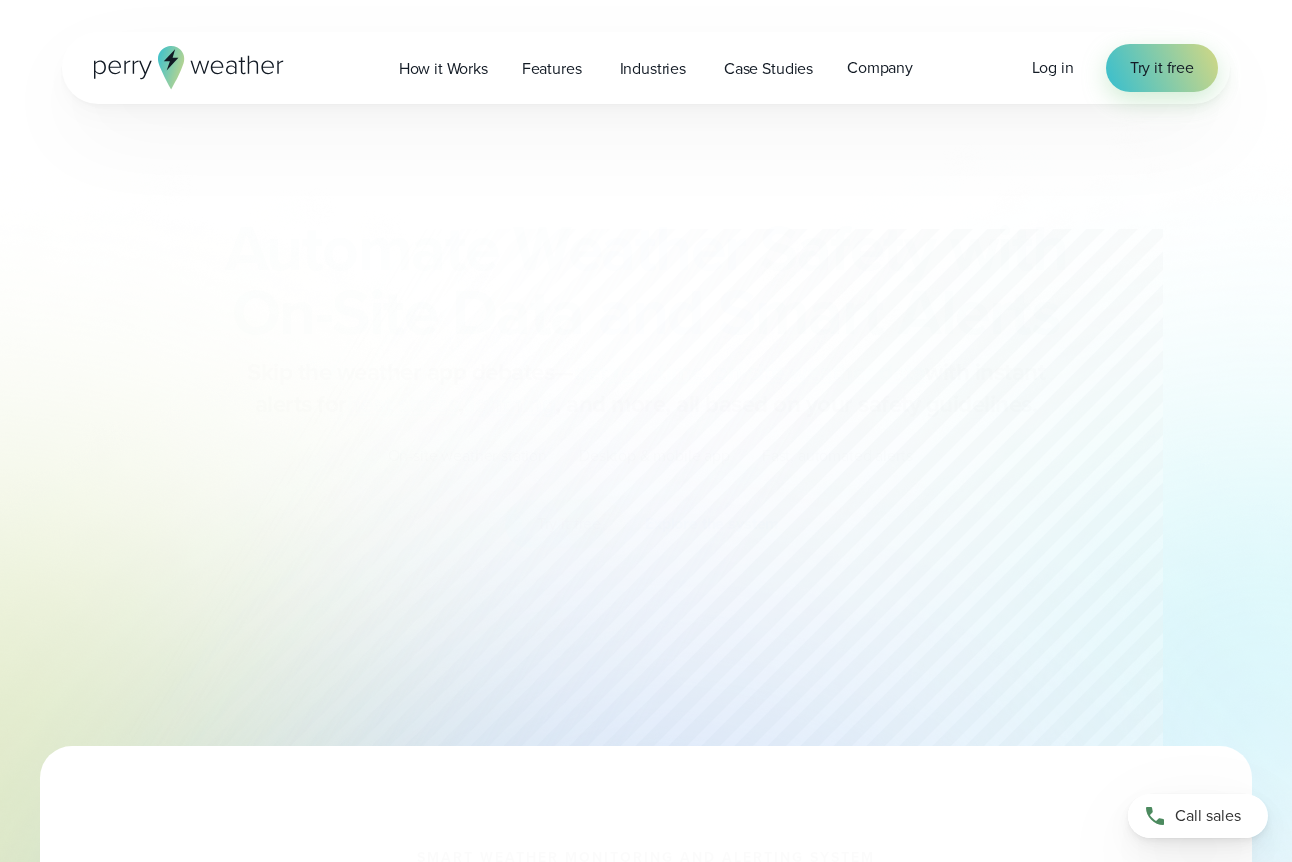 scroll, scrollTop: 0, scrollLeft: 0, axis: both 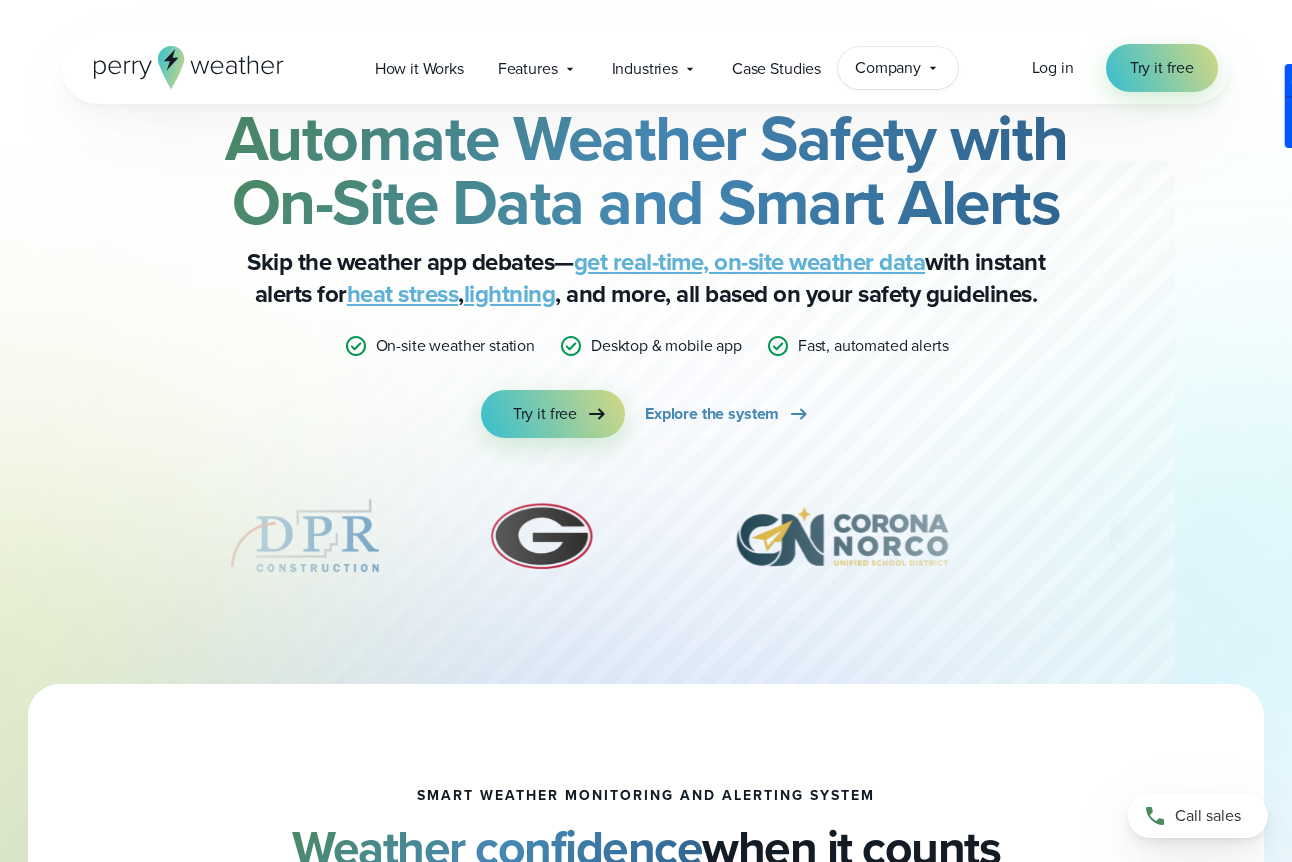 click on "Company" at bounding box center [888, 68] 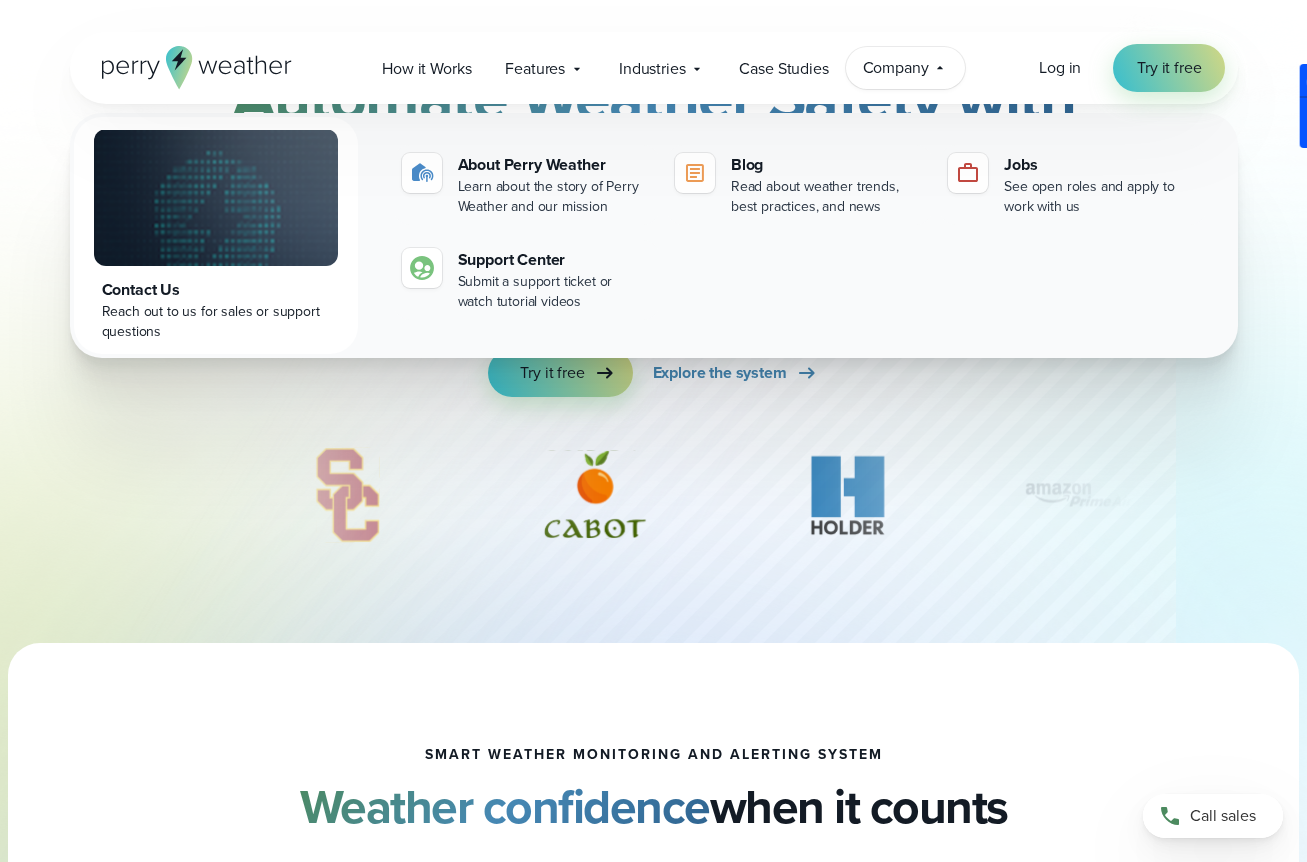 scroll, scrollTop: 0, scrollLeft: 0, axis: both 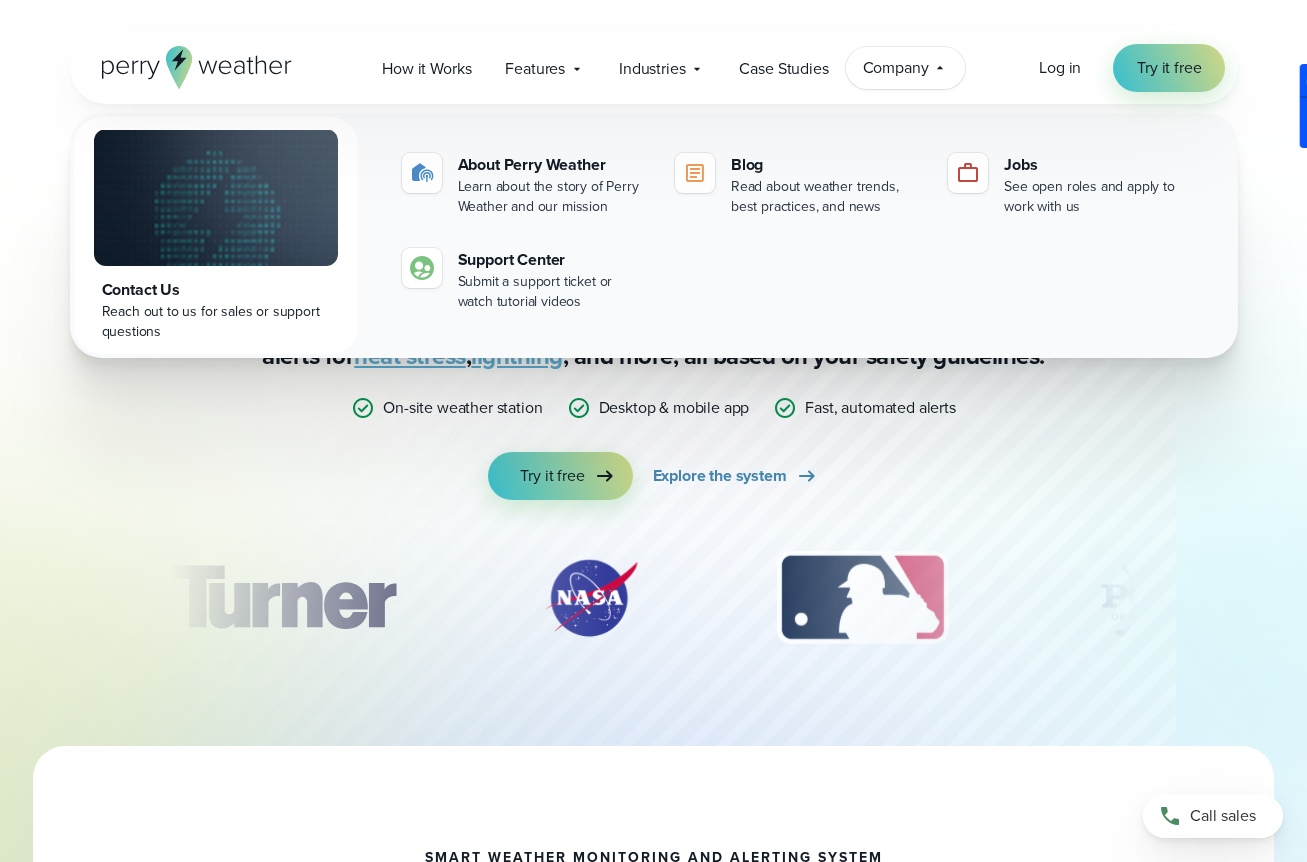click on "Automate Weather Safety with On-Site Data and Smart Alerts
Skip the weather app debates— get real-time, on-site weather data  with instant alerts for  heat stress ,  lightning , and more, all based on your safety guidelines.
On-site weather station
Desktop & mobile app
Fast, automated alerts
Try it free
Explore the system" at bounding box center [654, 334] 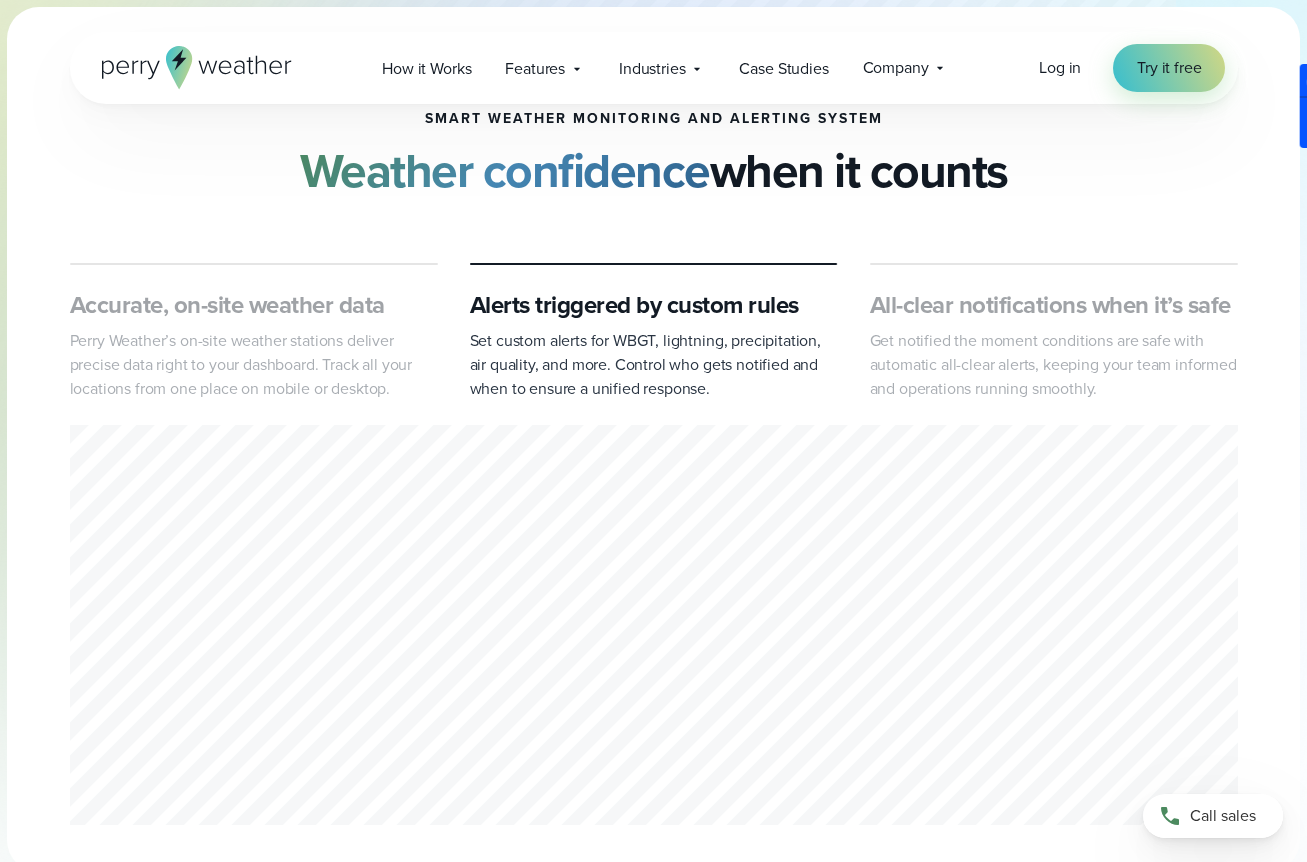 scroll, scrollTop: 1276, scrollLeft: 0, axis: vertical 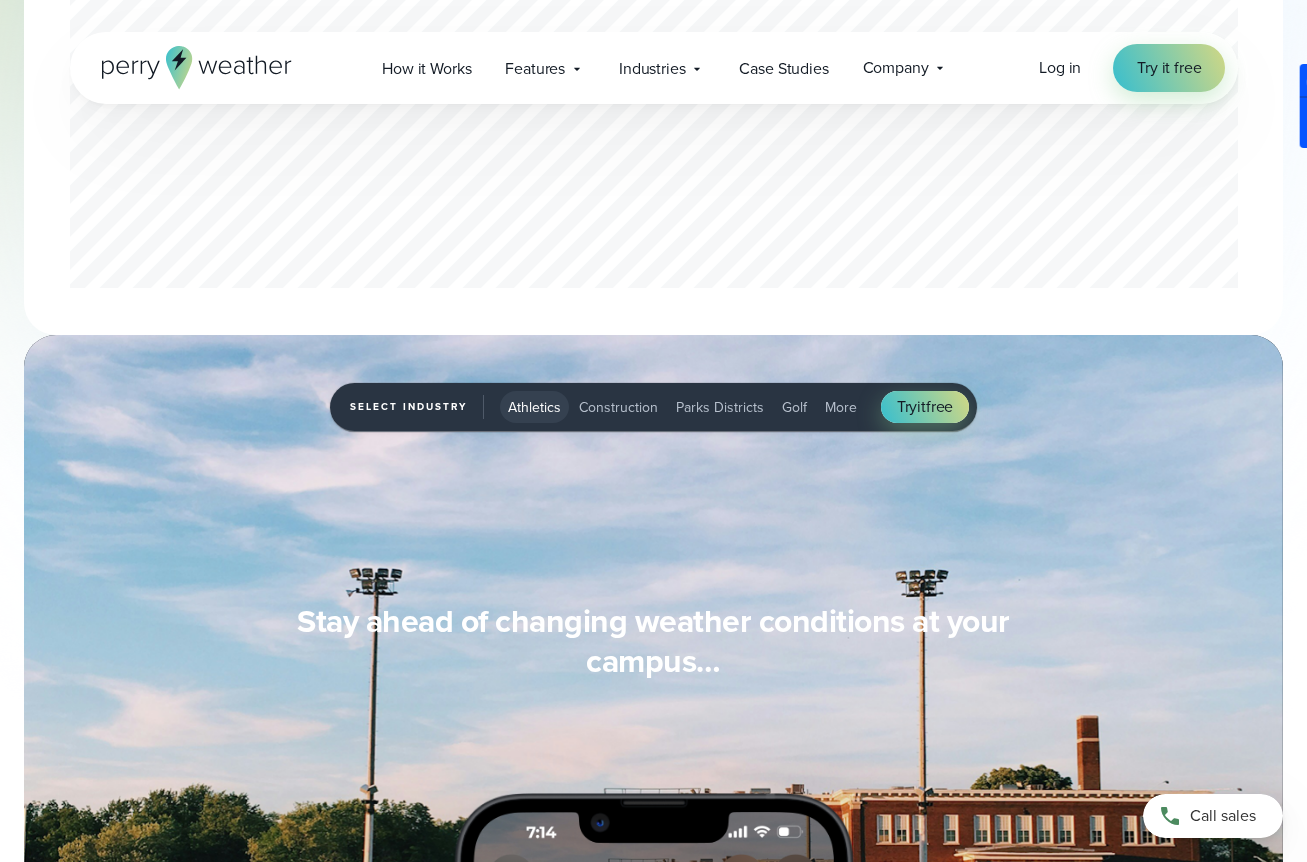 click on "Construction" at bounding box center (618, 407) 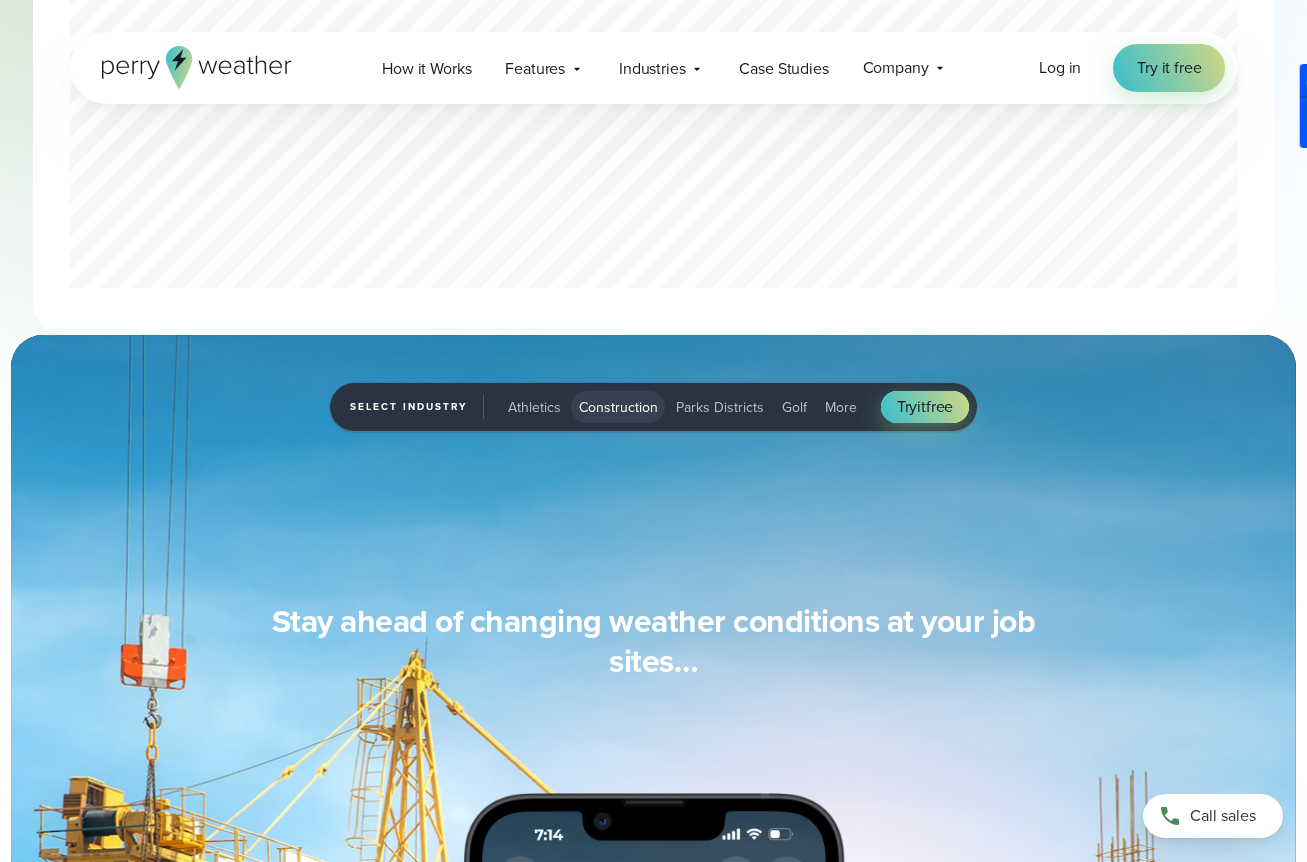 click on "Parks Districts" at bounding box center [720, 407] 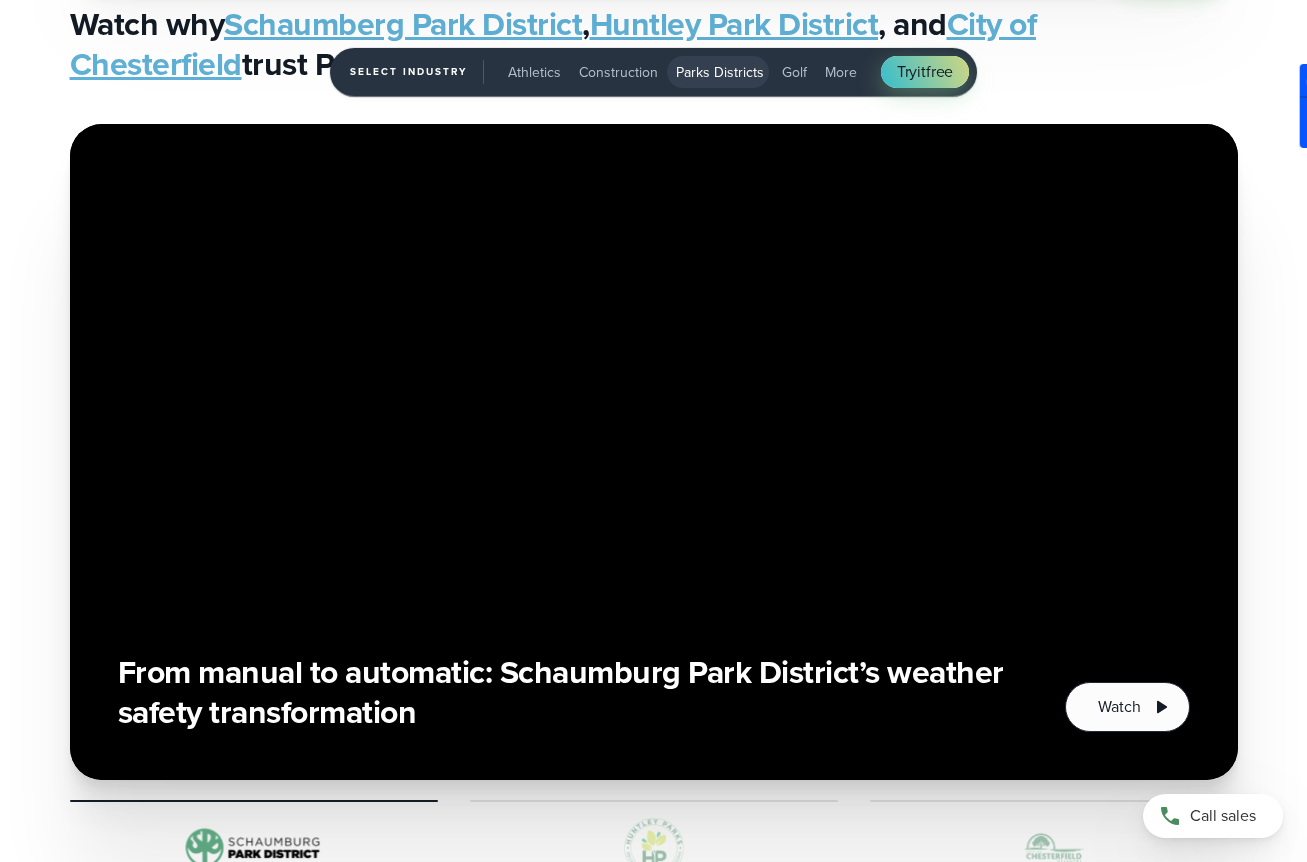 scroll, scrollTop: 4610, scrollLeft: 0, axis: vertical 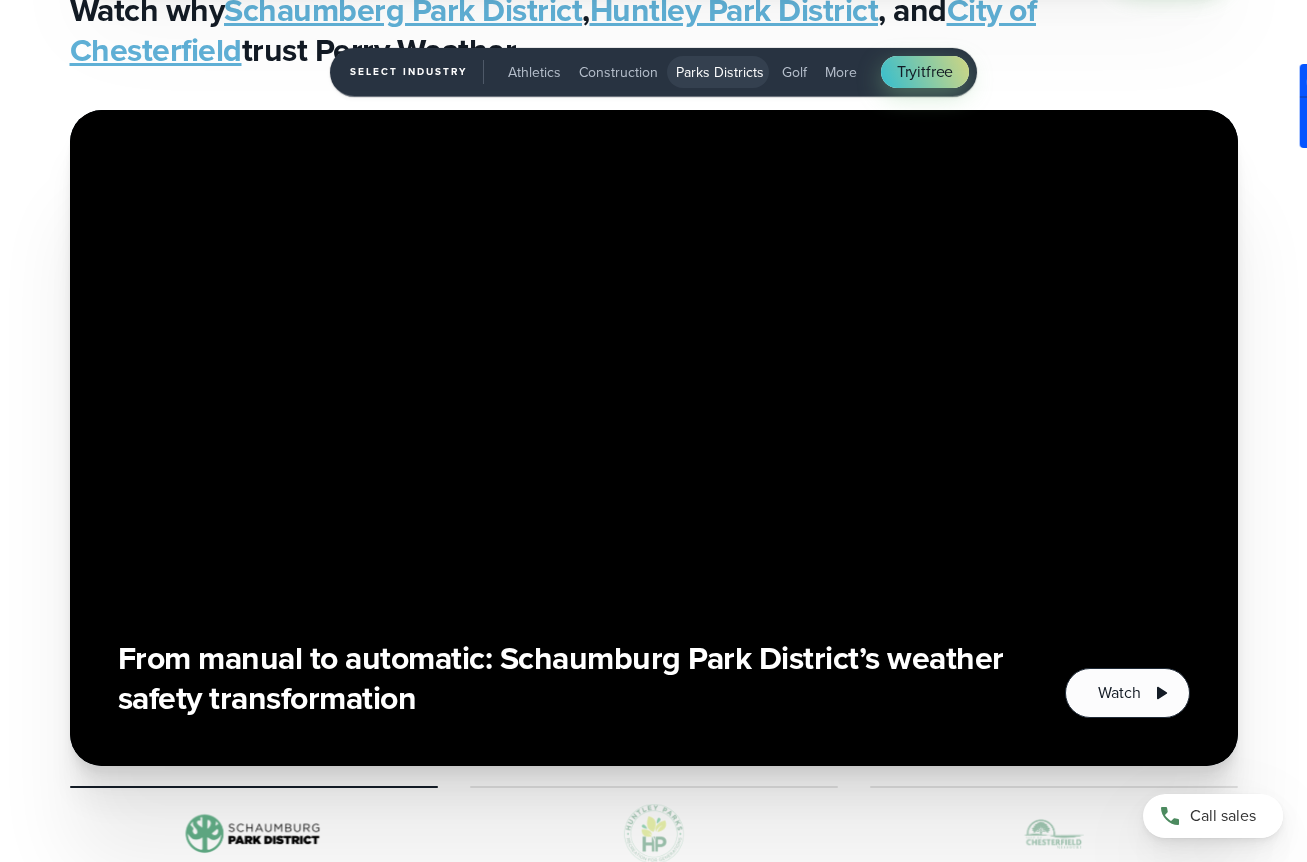 click on "Golf" at bounding box center [794, 72] 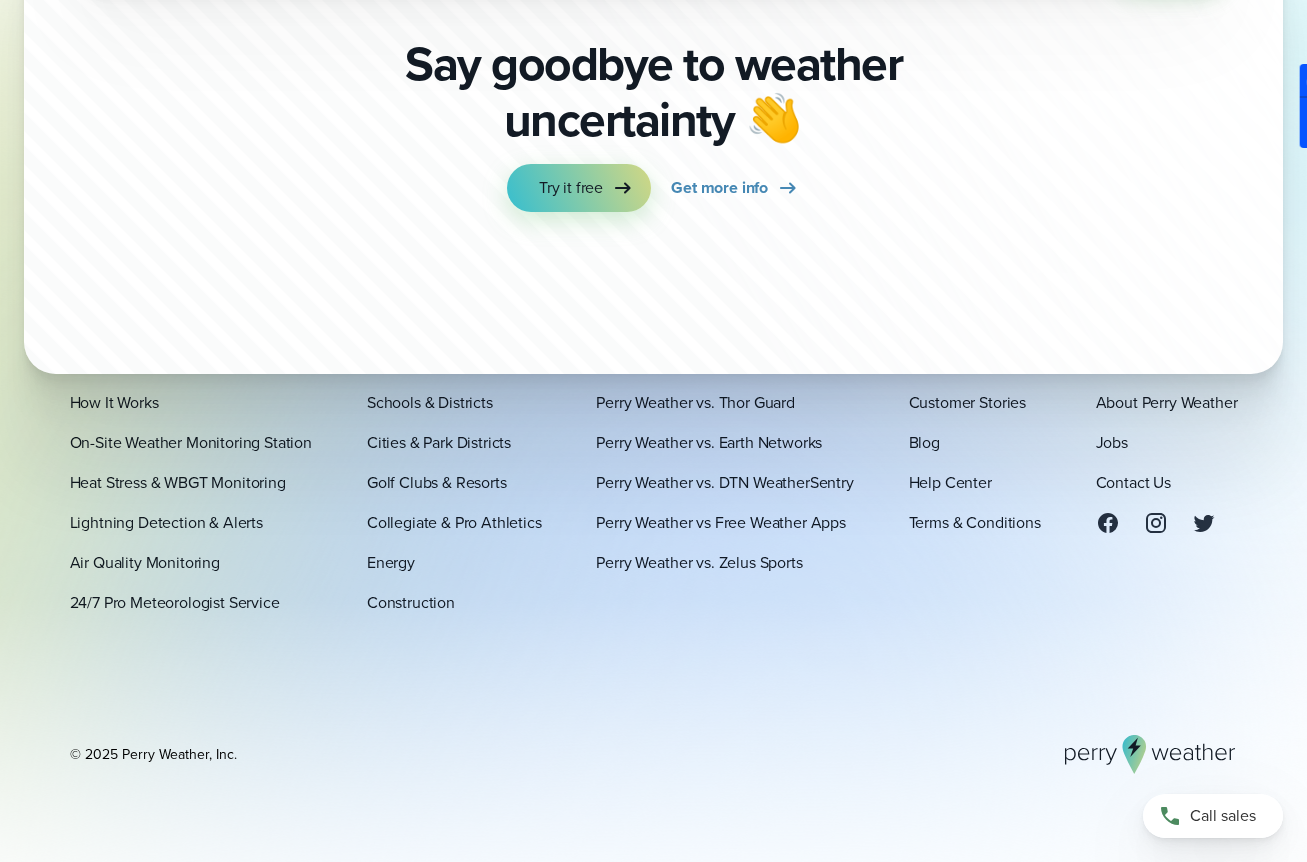 scroll, scrollTop: 6978, scrollLeft: 0, axis: vertical 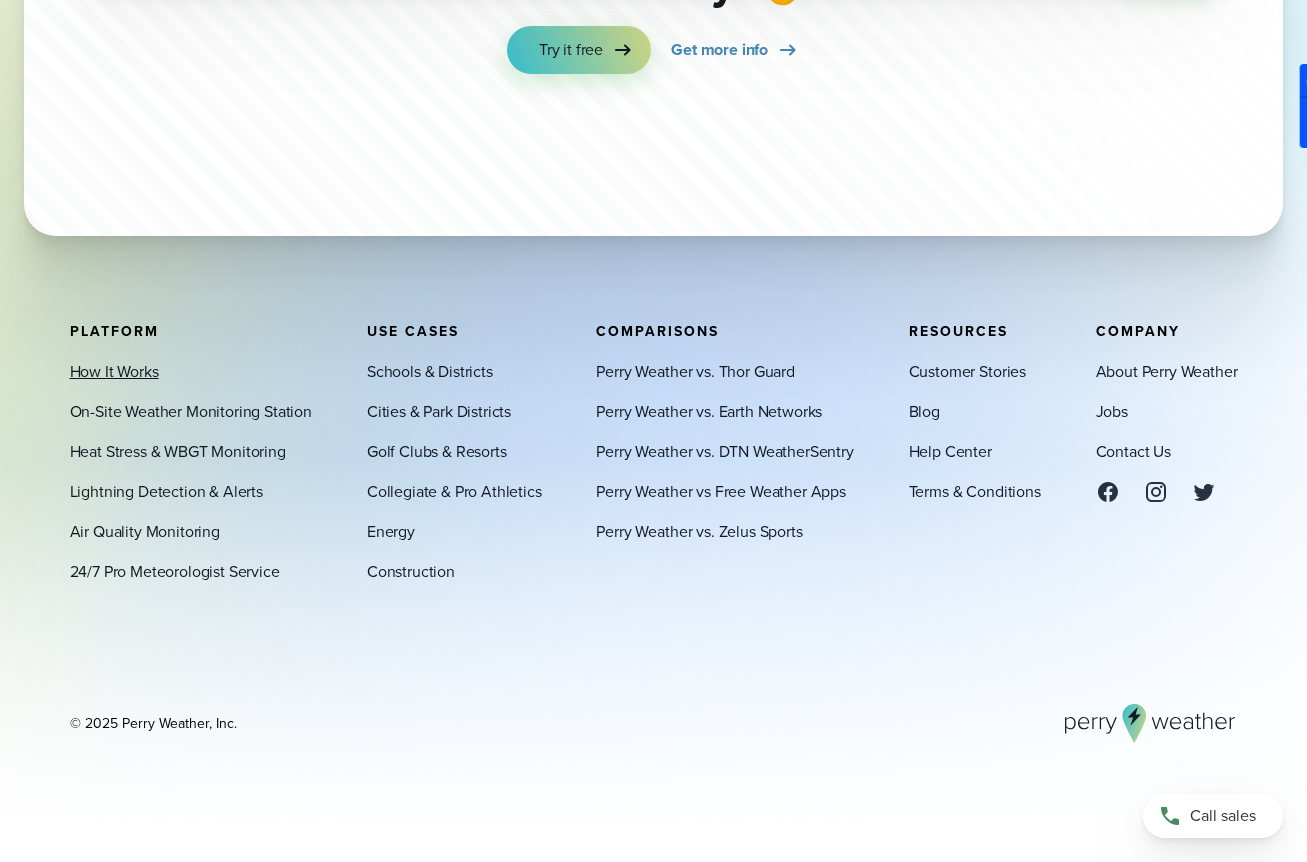 click on "How It Works" at bounding box center (114, 372) 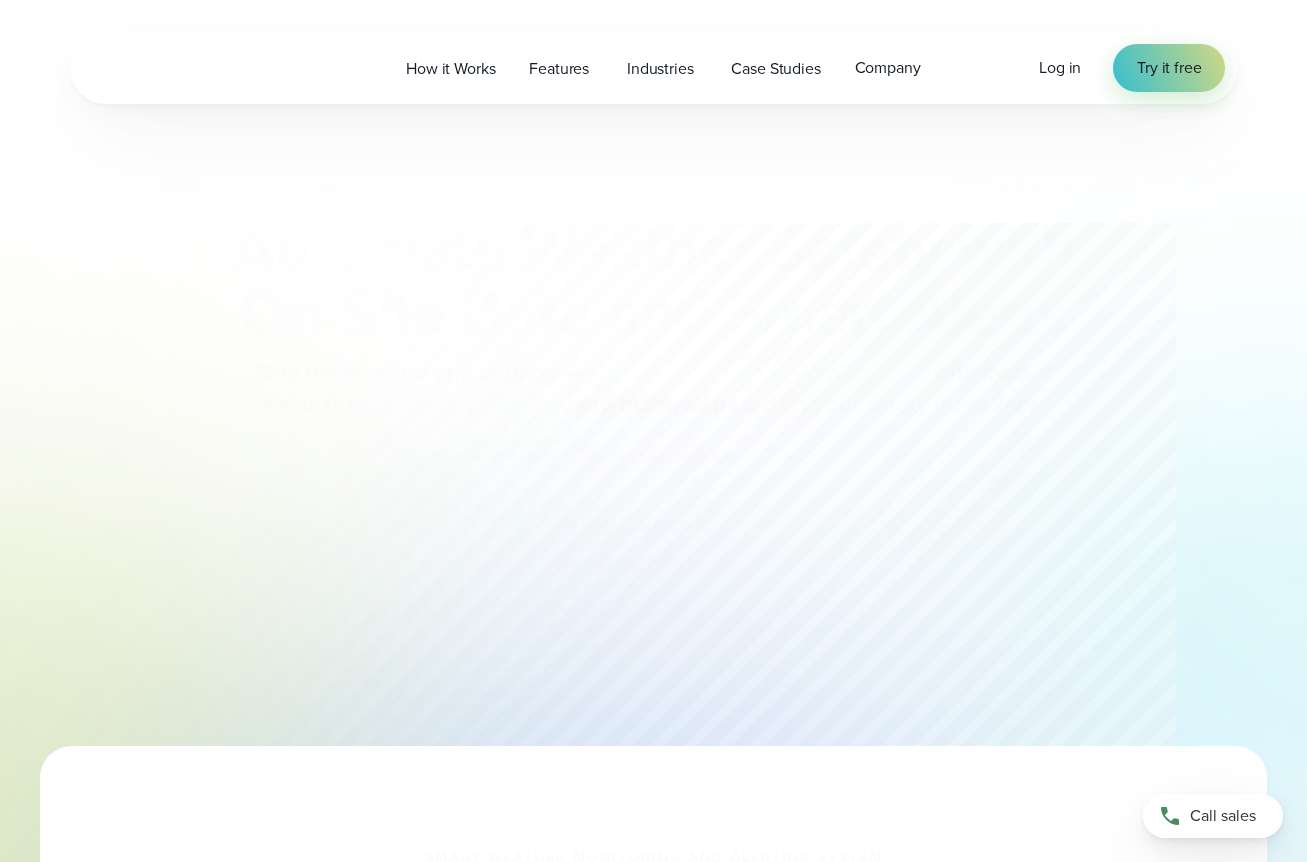scroll, scrollTop: 0, scrollLeft: 0, axis: both 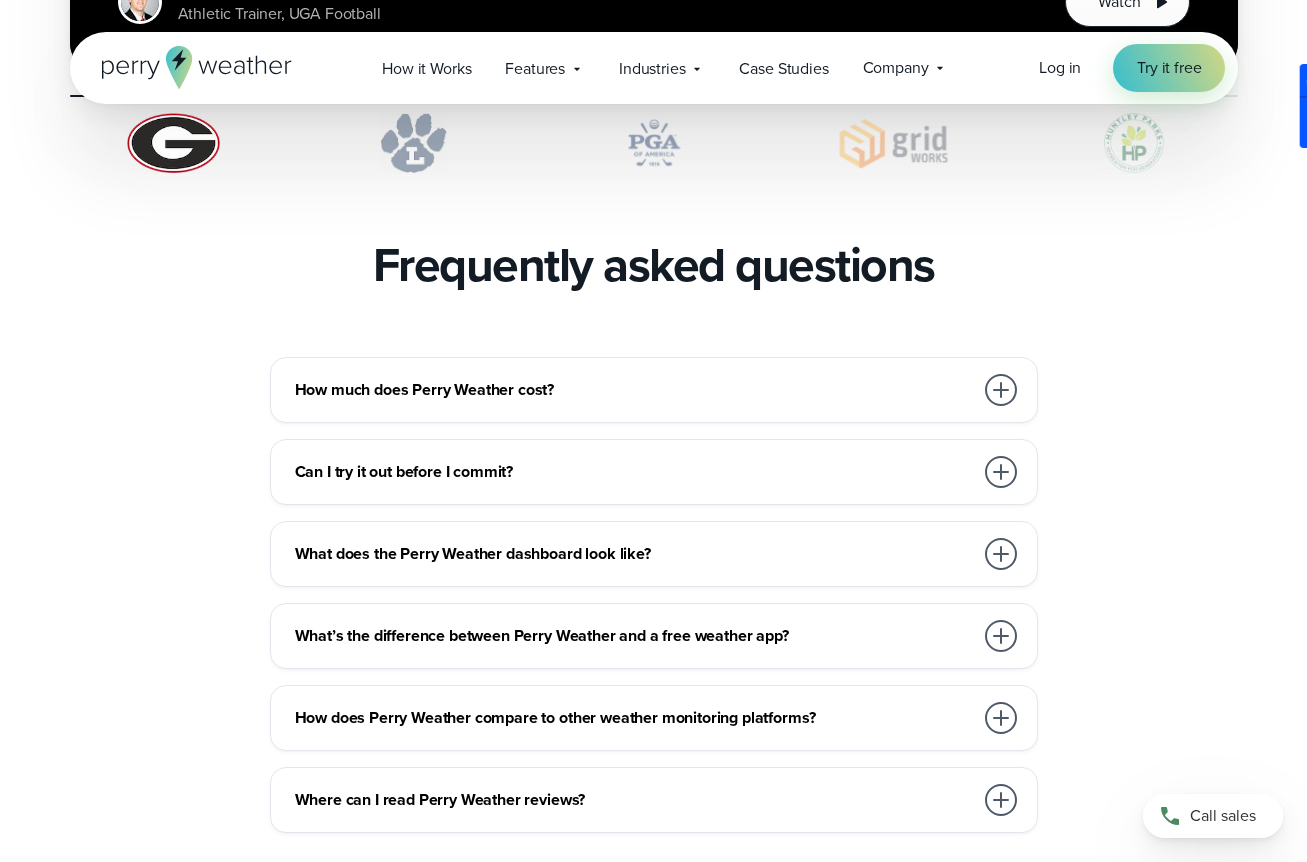 click on "How much does Perry Weather cost?" at bounding box center [634, 390] 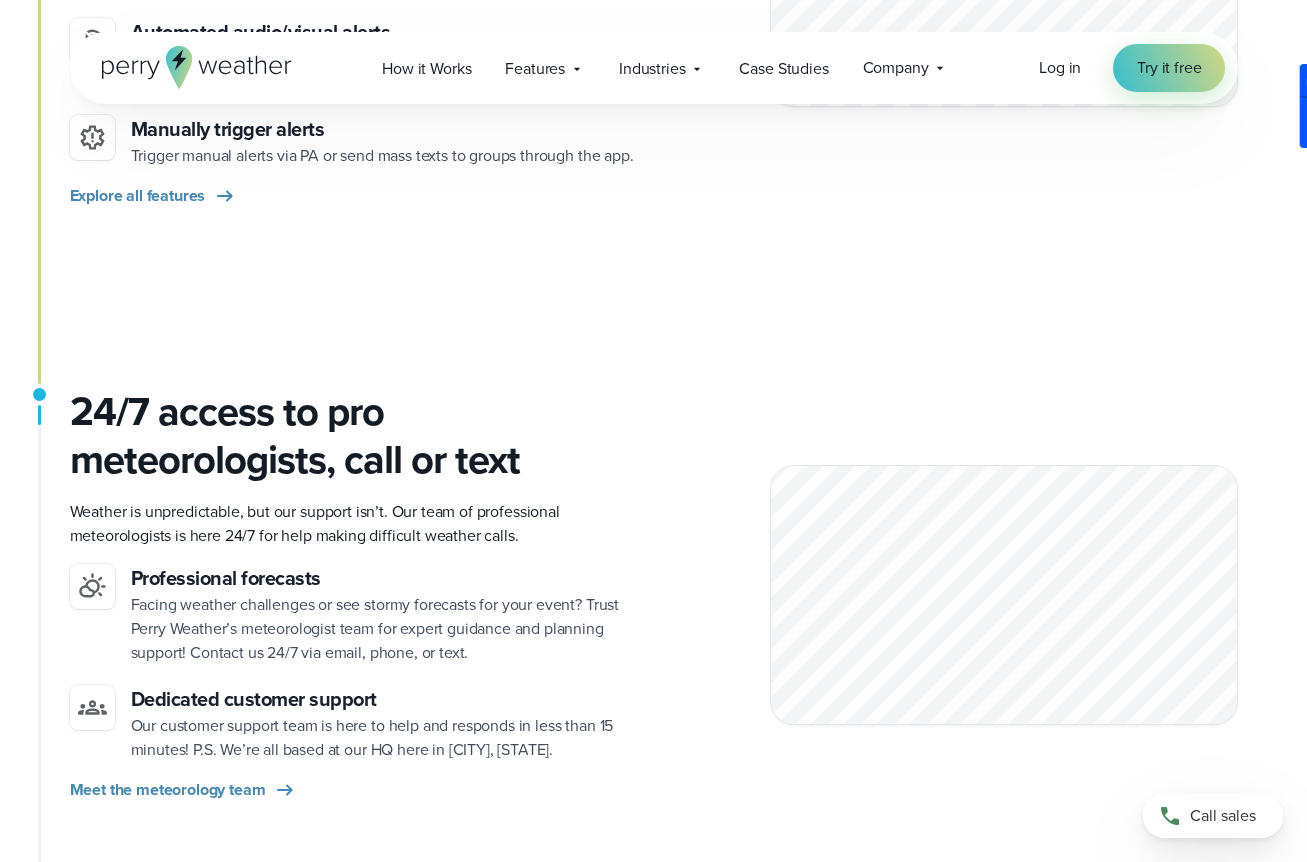 scroll, scrollTop: 2460, scrollLeft: 0, axis: vertical 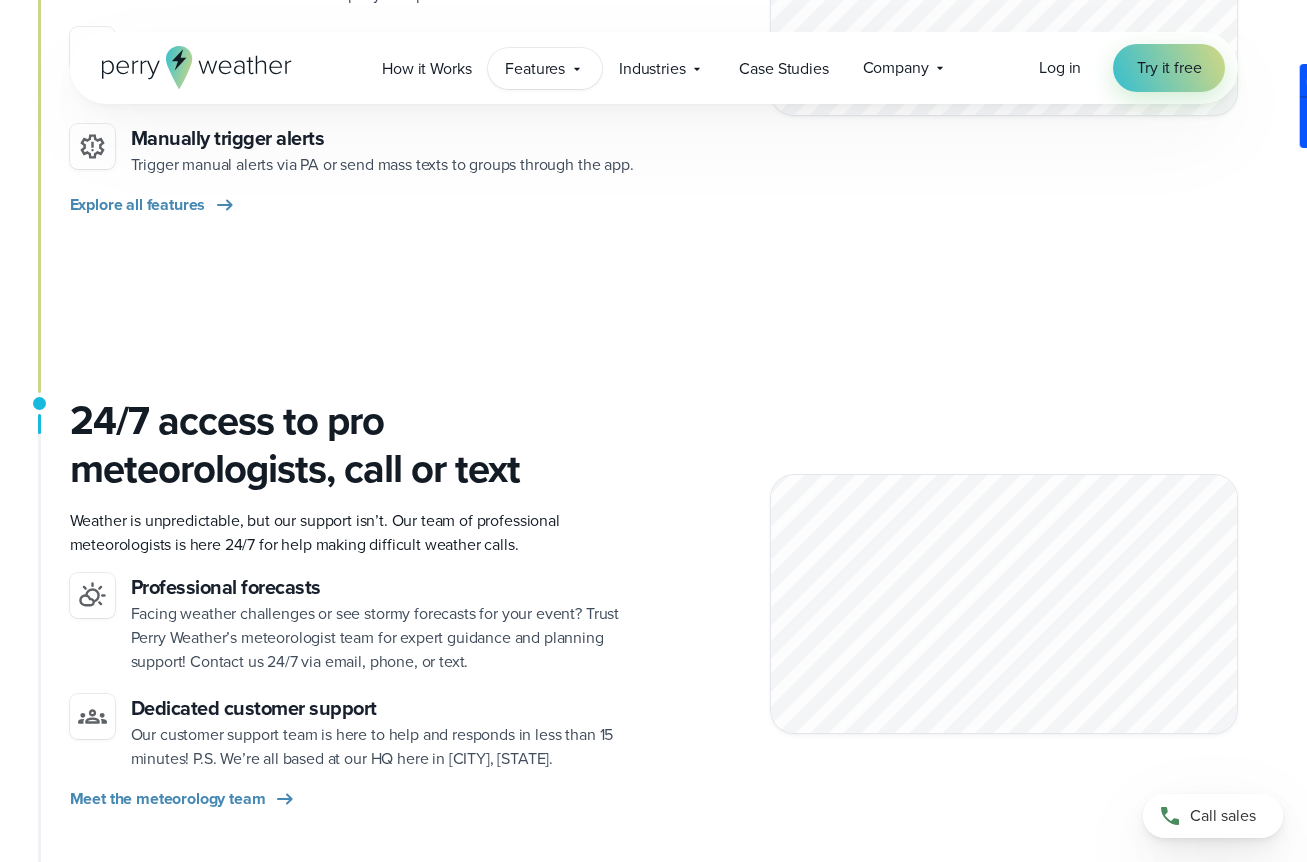 click on "Features" at bounding box center (535, 69) 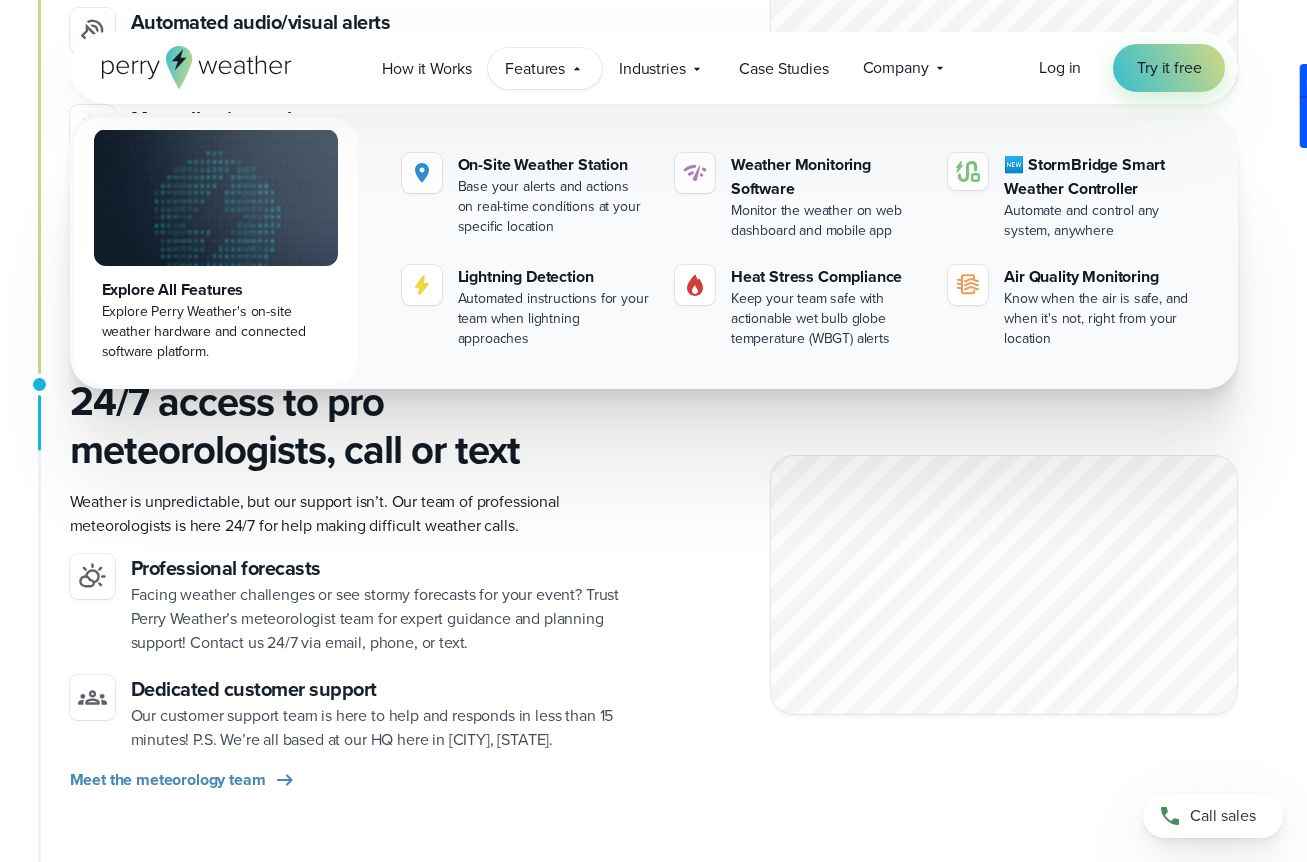 scroll, scrollTop: 2481, scrollLeft: 0, axis: vertical 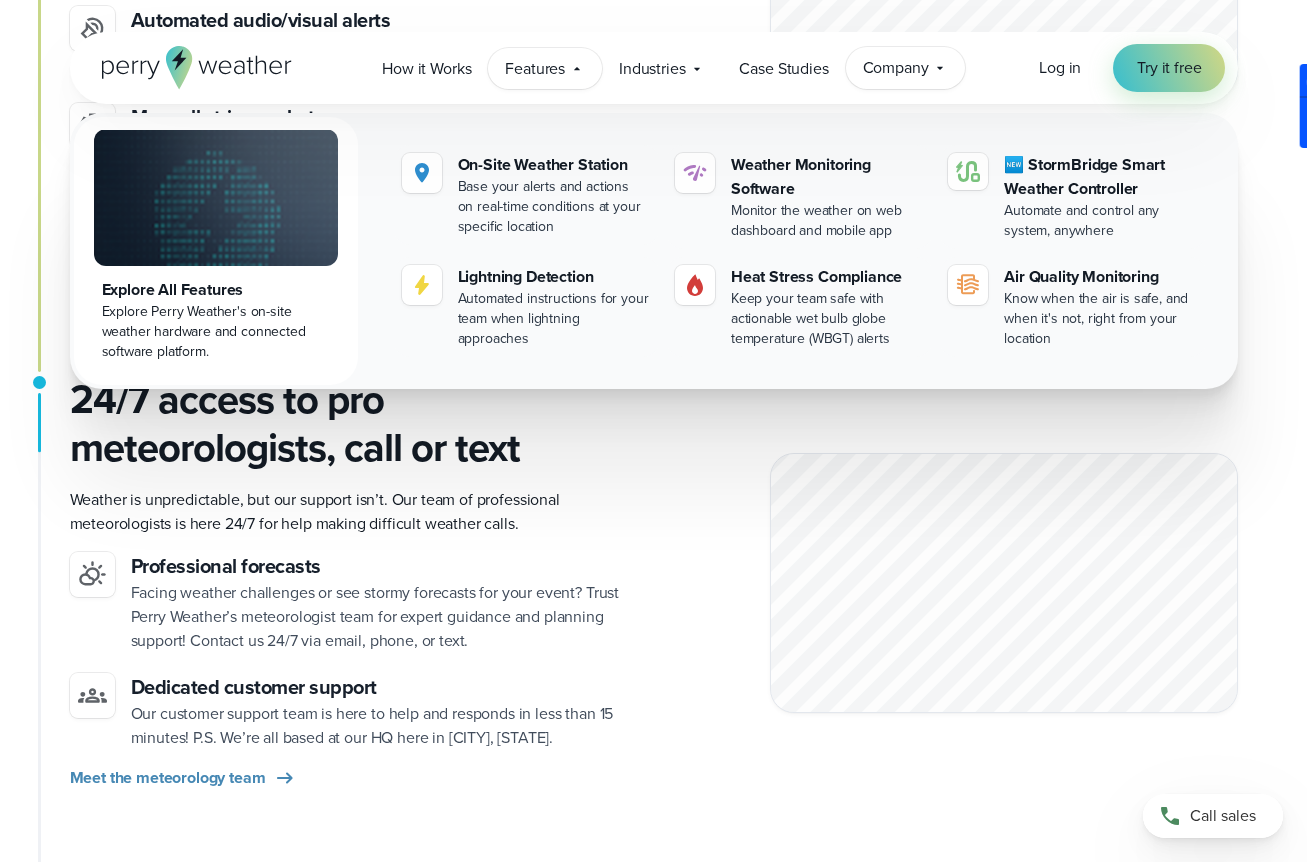 click on "Company" at bounding box center [896, 68] 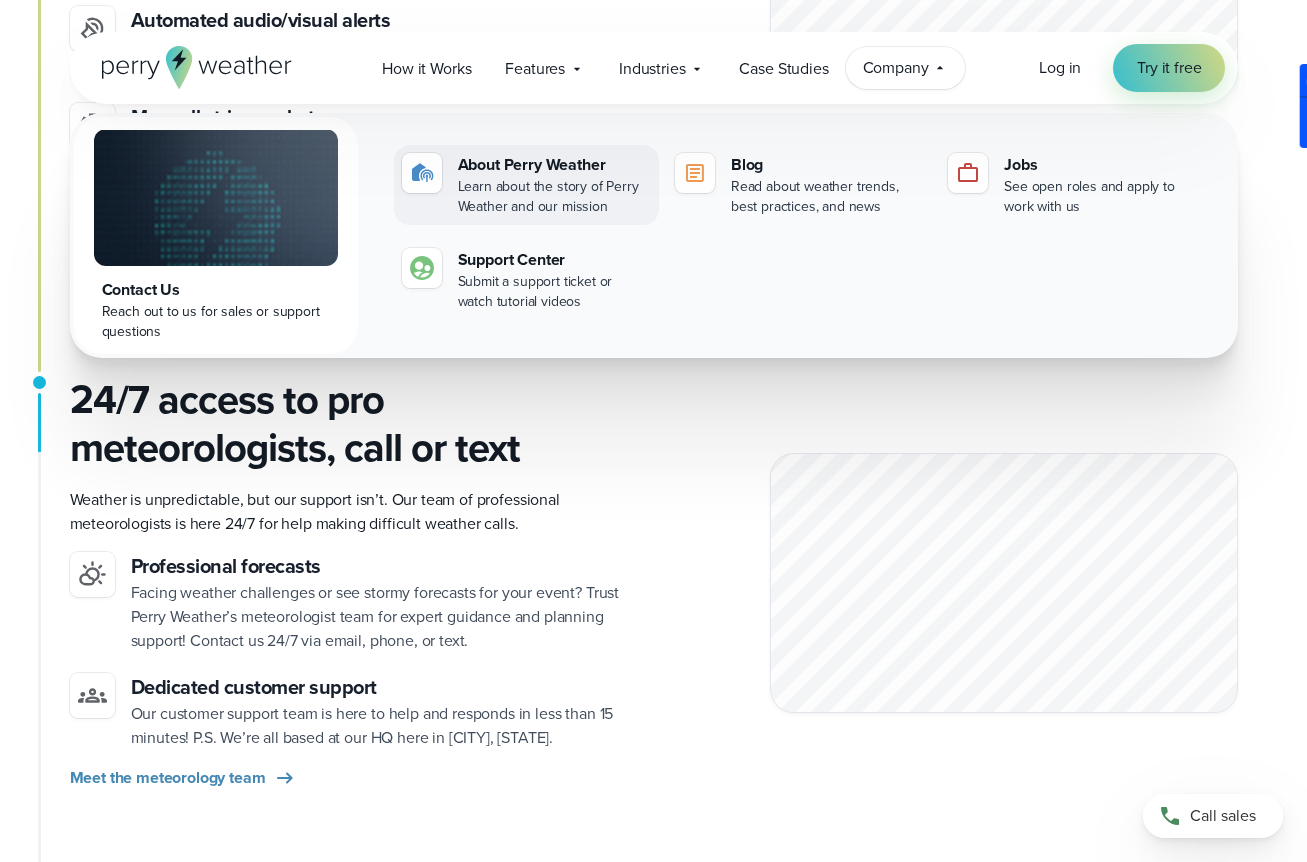 click on "Learn about the story of Perry Weather and our mission" at bounding box center (554, 197) 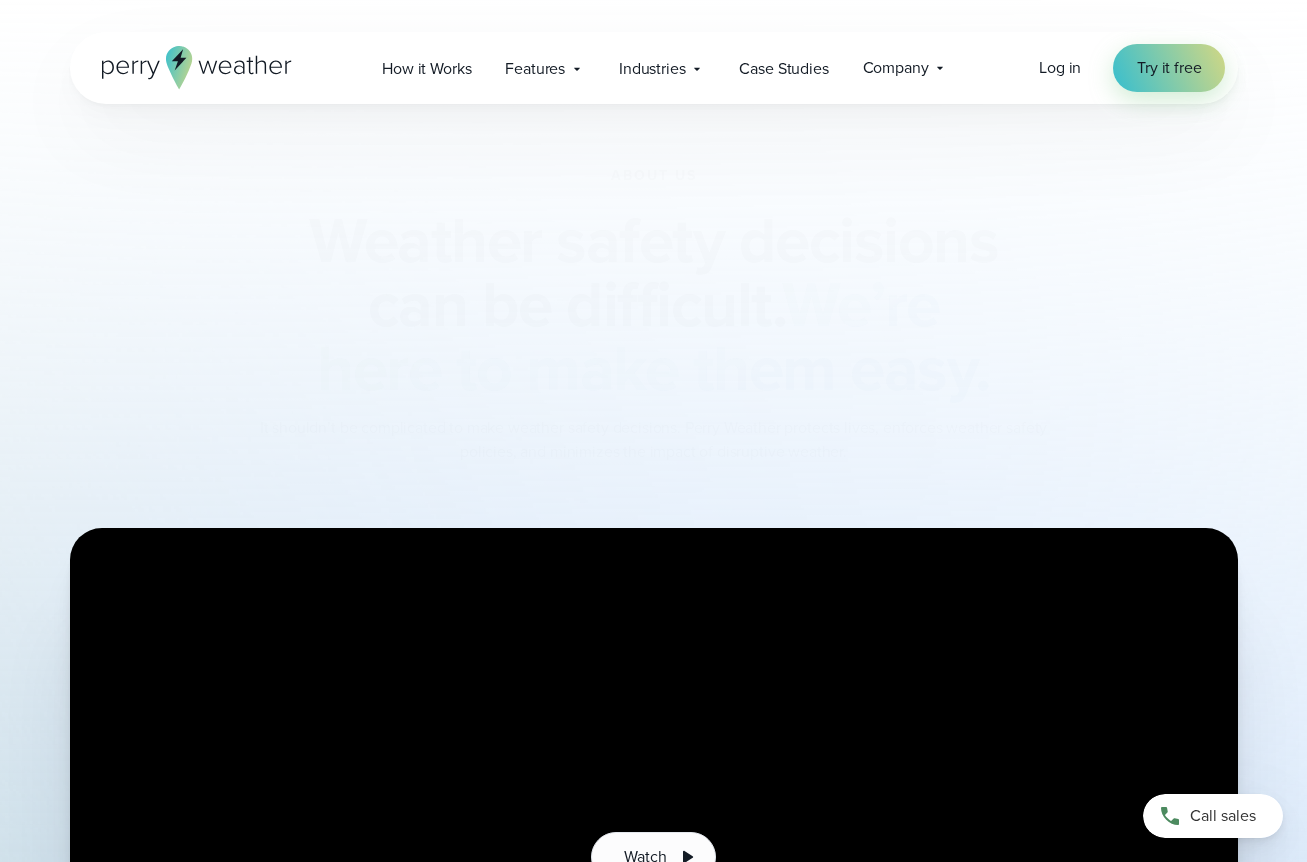scroll, scrollTop: 0, scrollLeft: 0, axis: both 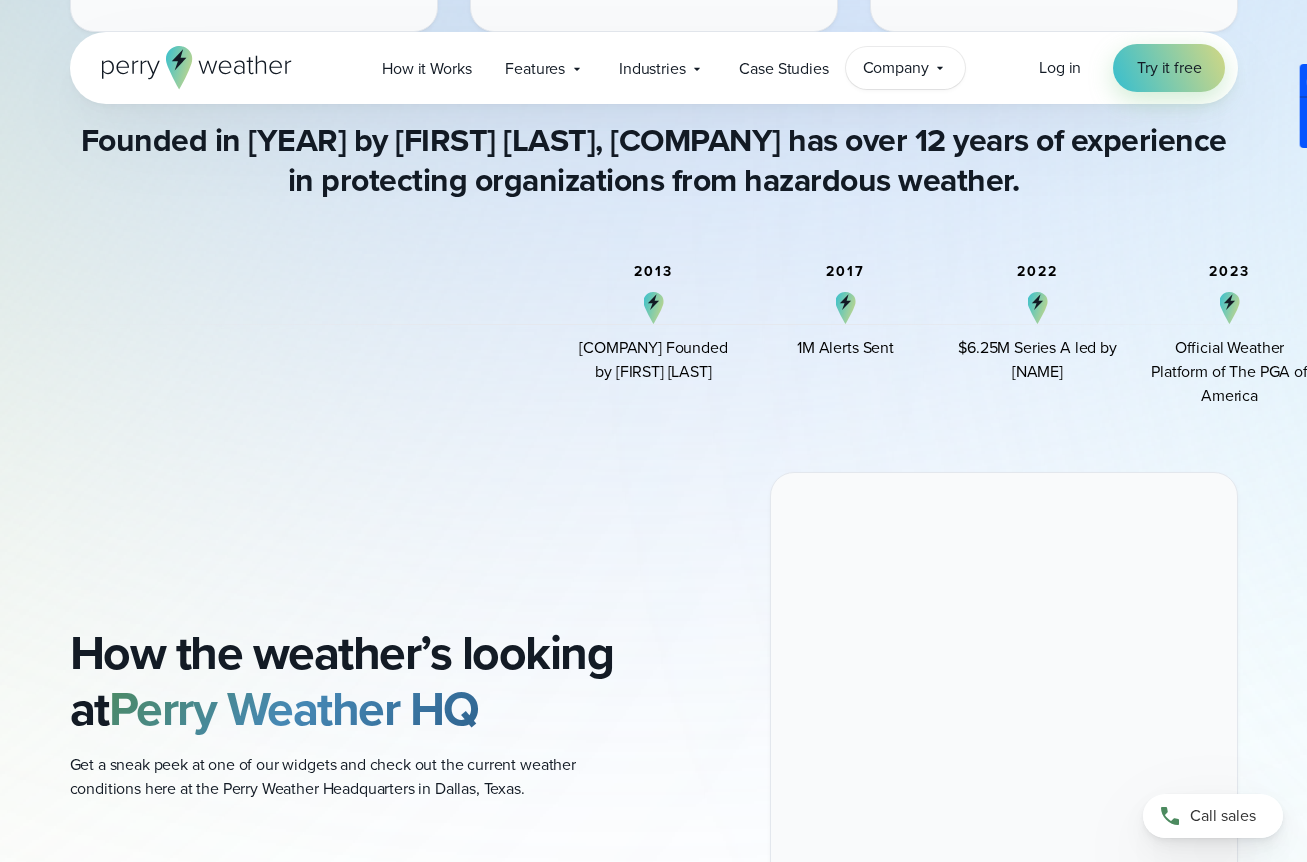 click on "Company" at bounding box center (896, 68) 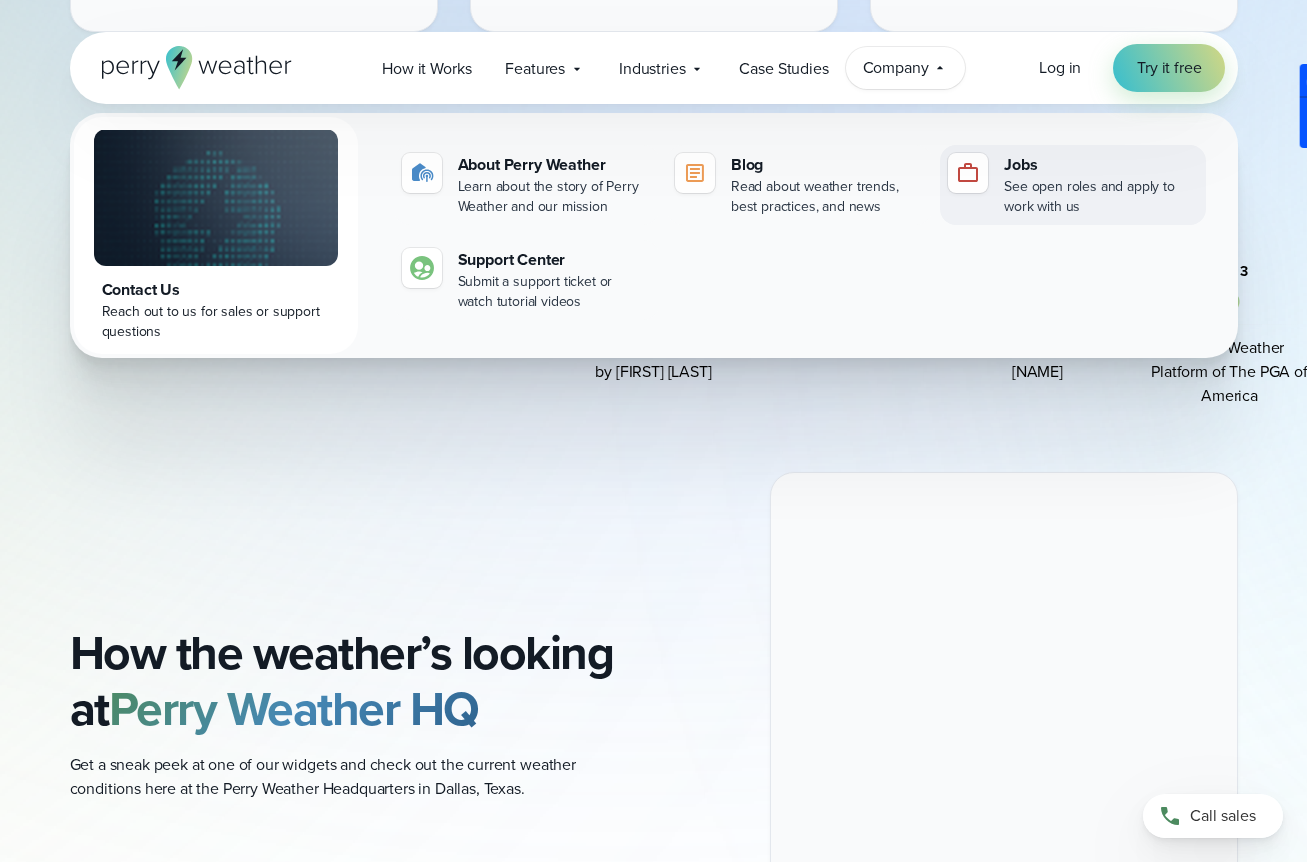 click on "See open roles and apply to work with us" at bounding box center [1100, 197] 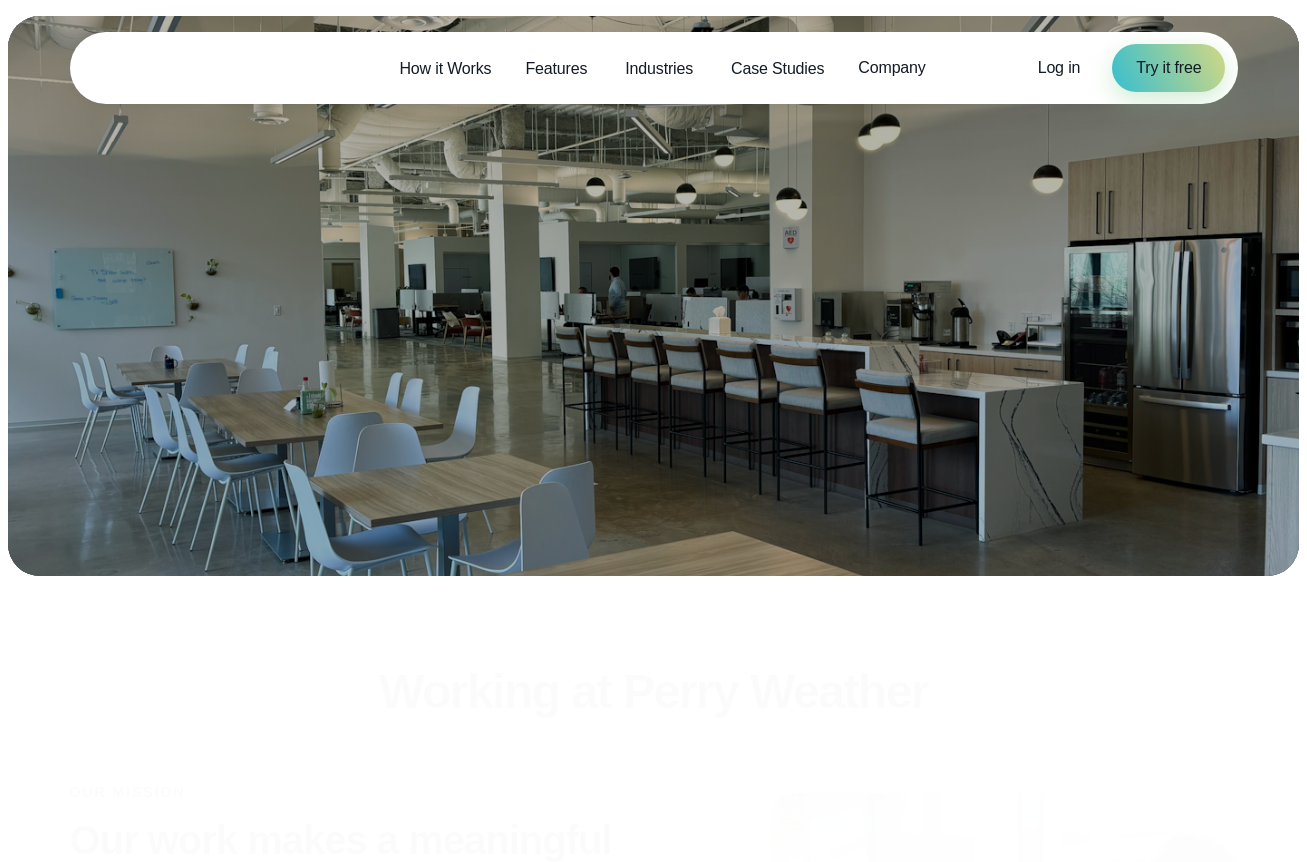 scroll, scrollTop: 0, scrollLeft: 0, axis: both 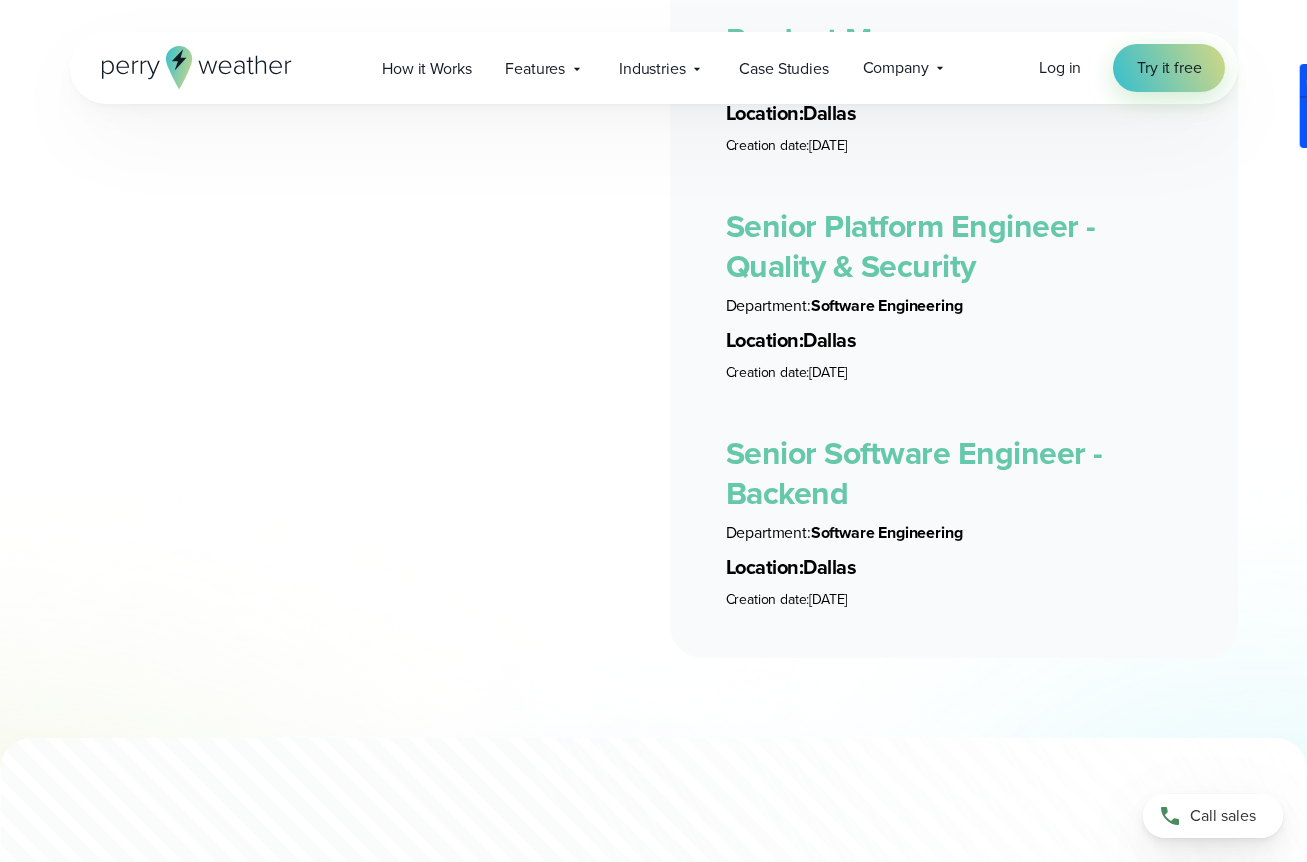 click on "Senior Software Engineer - Backend" at bounding box center (914, 473) 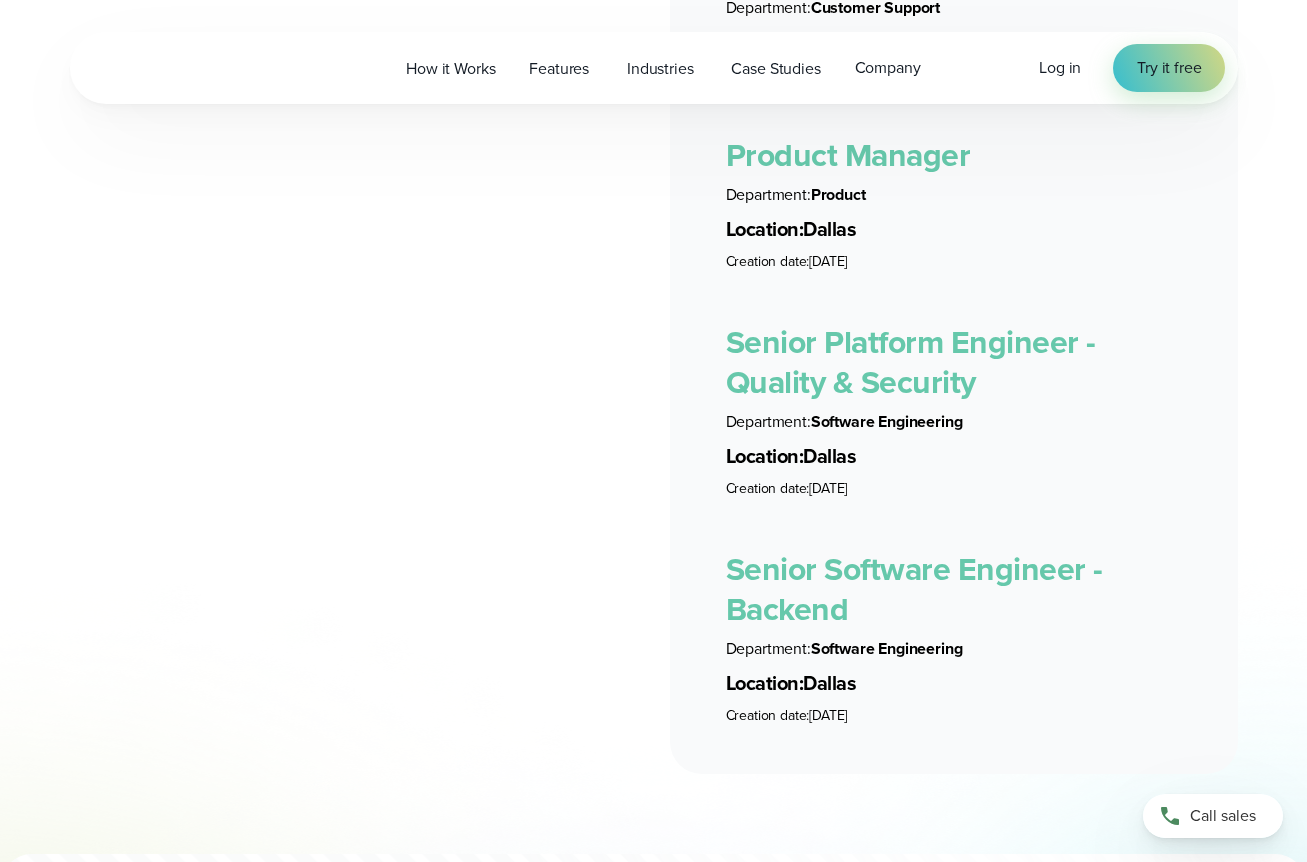 scroll, scrollTop: 0, scrollLeft: 0, axis: both 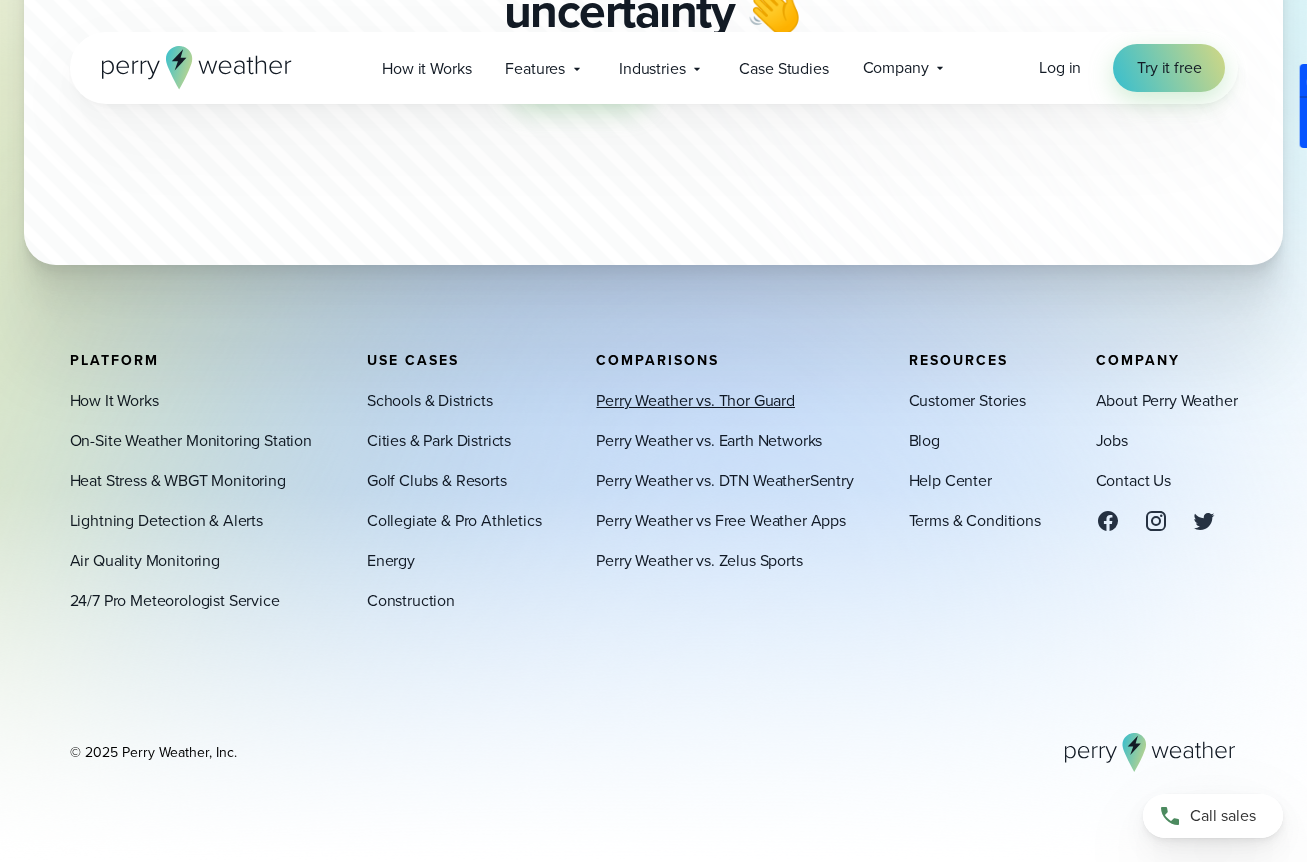 click on "Perry Weather vs. Thor Guard" at bounding box center (695, 401) 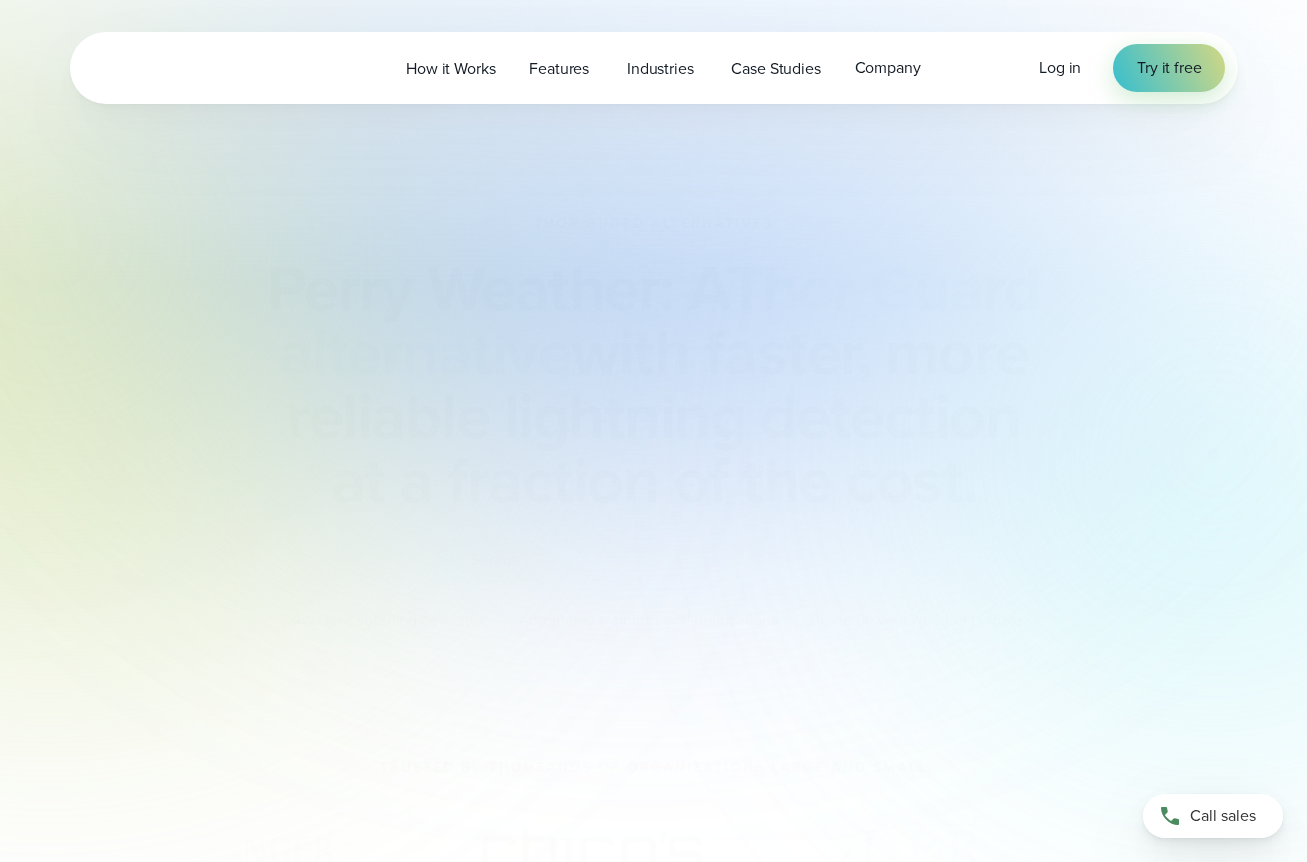 scroll, scrollTop: 0, scrollLeft: 0, axis: both 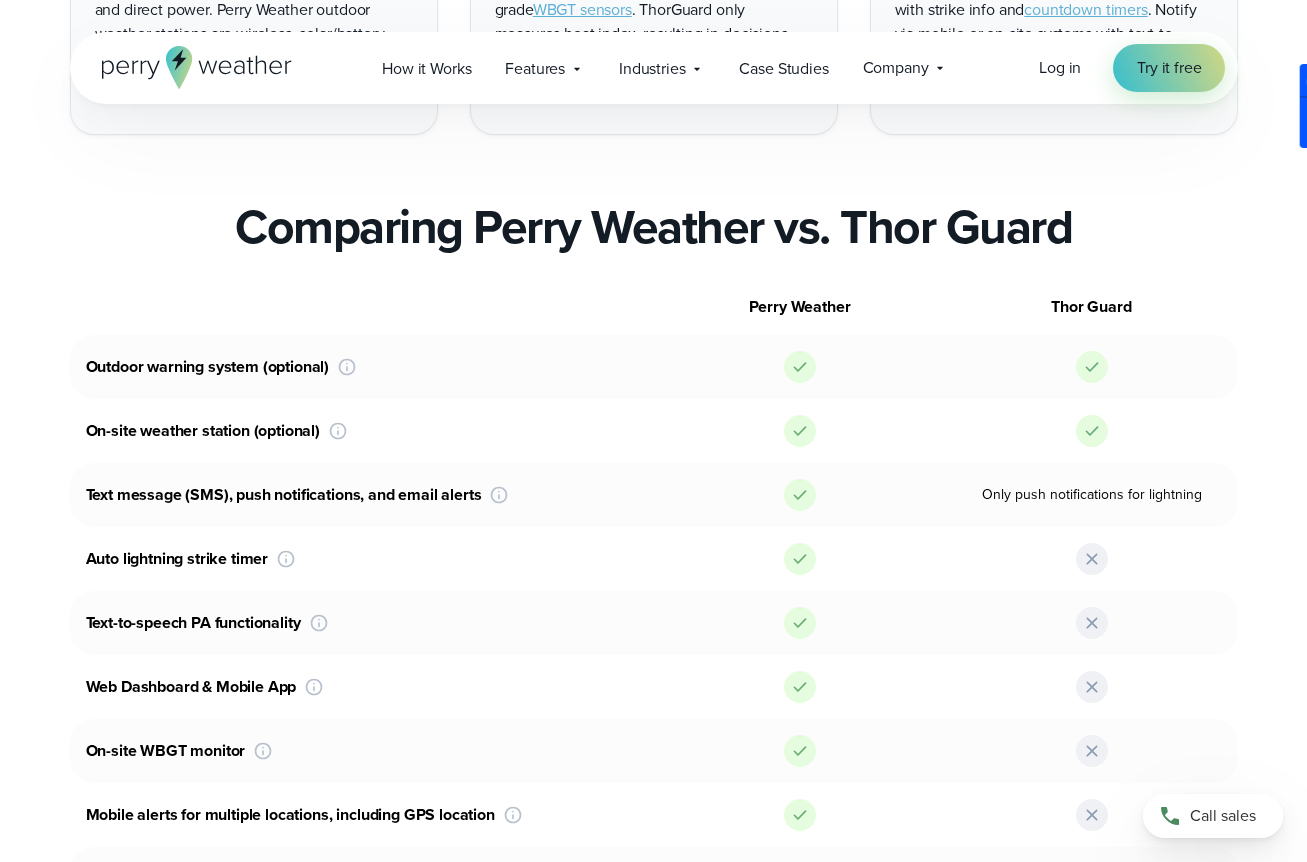 click on "Thor Guard" at bounding box center (1092, 307) 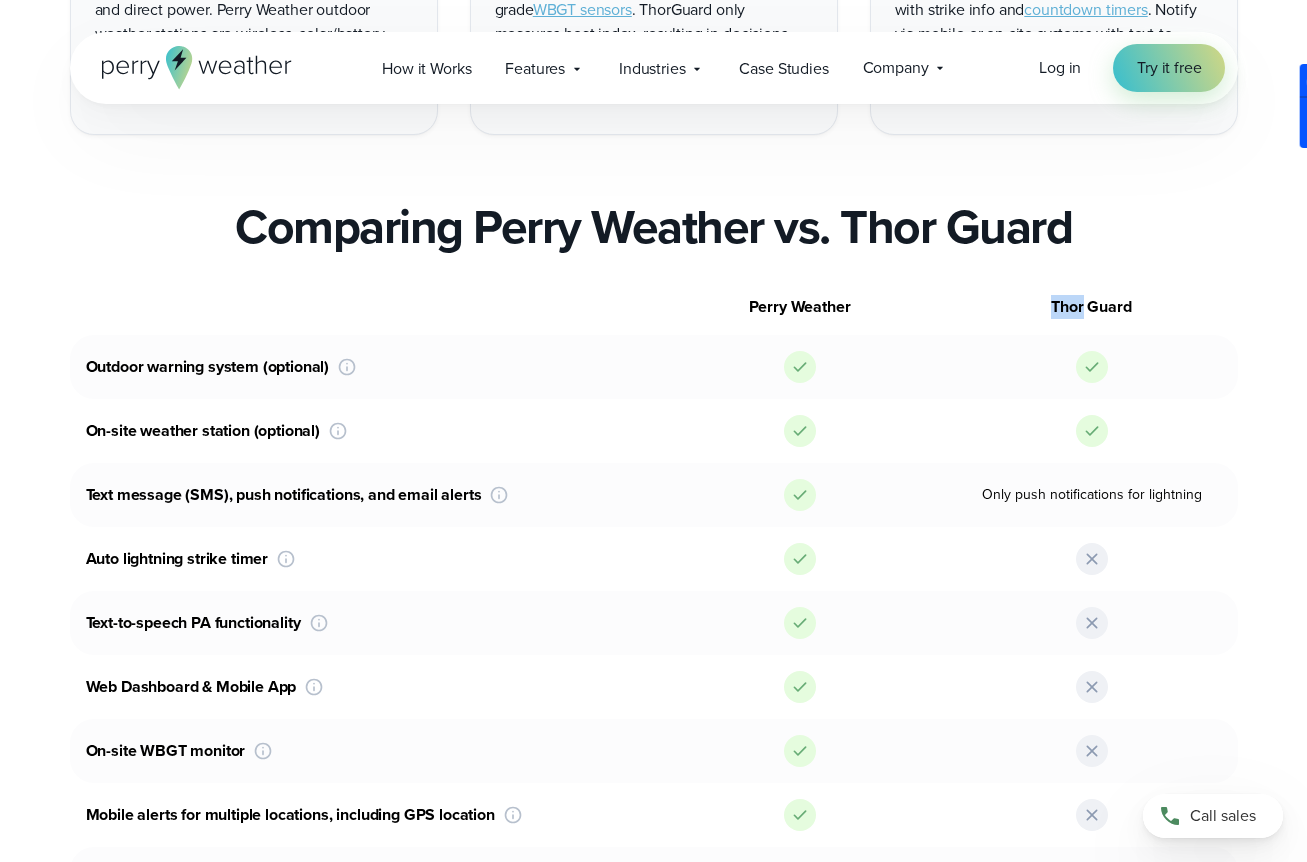 click on "Thor Guard" at bounding box center (1092, 307) 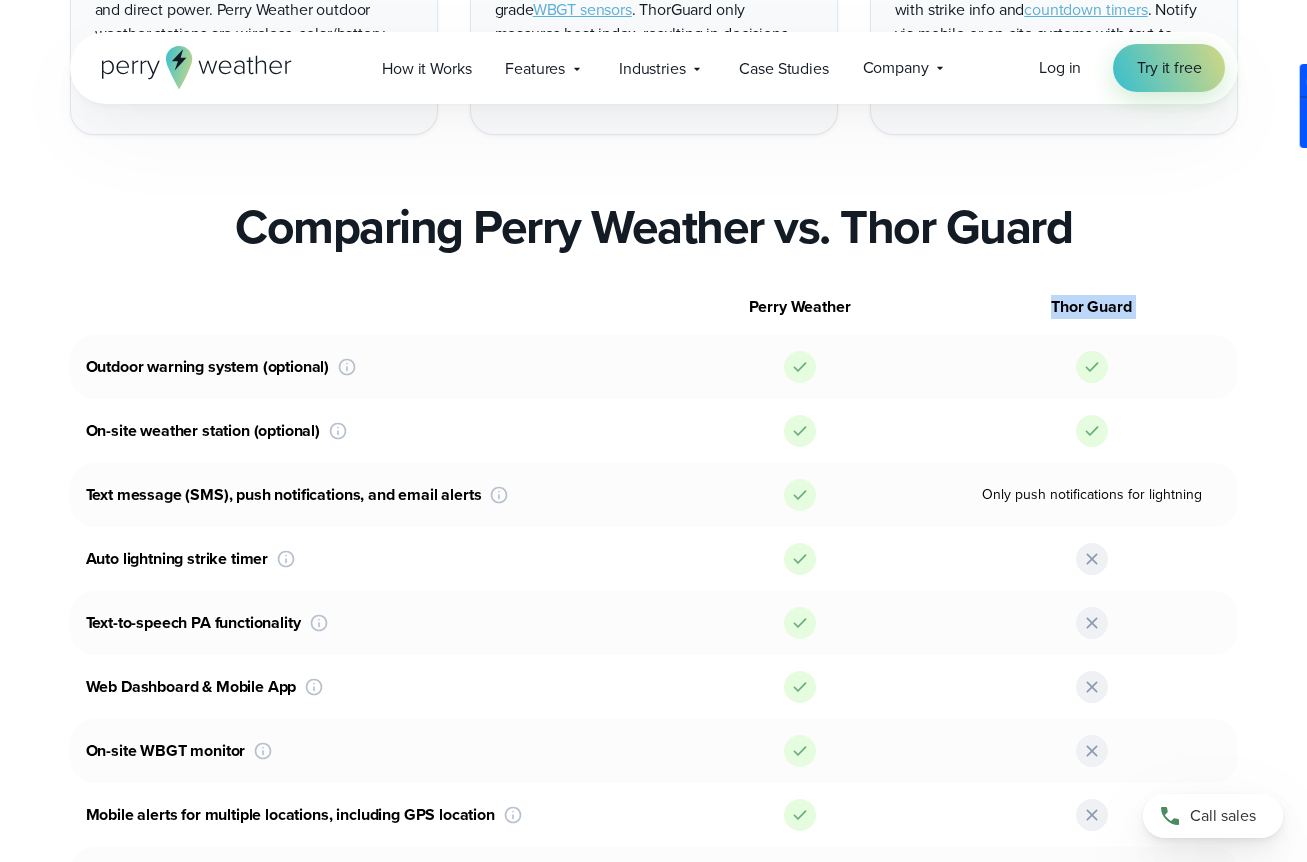 click on "Thor Guard" at bounding box center [1092, 307] 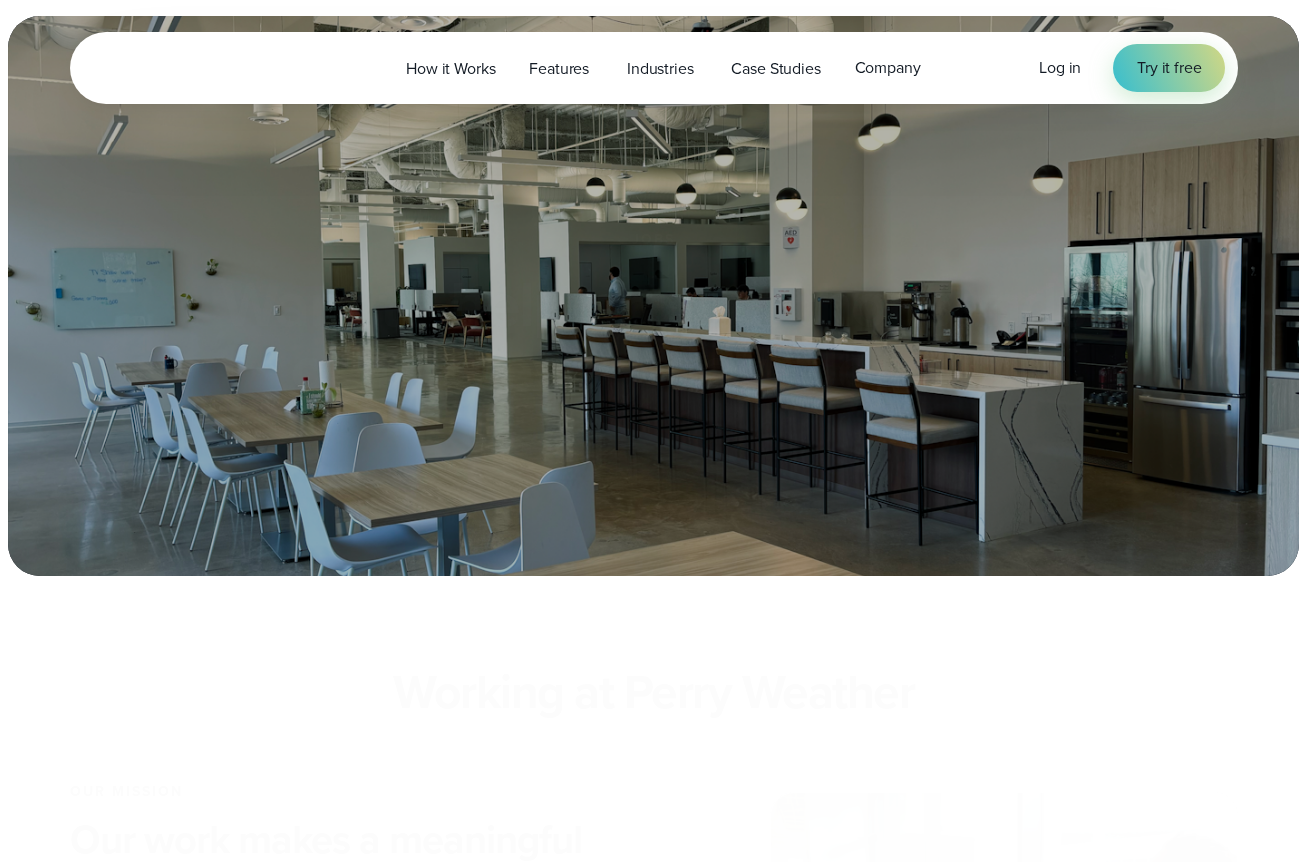 scroll, scrollTop: 293, scrollLeft: 0, axis: vertical 